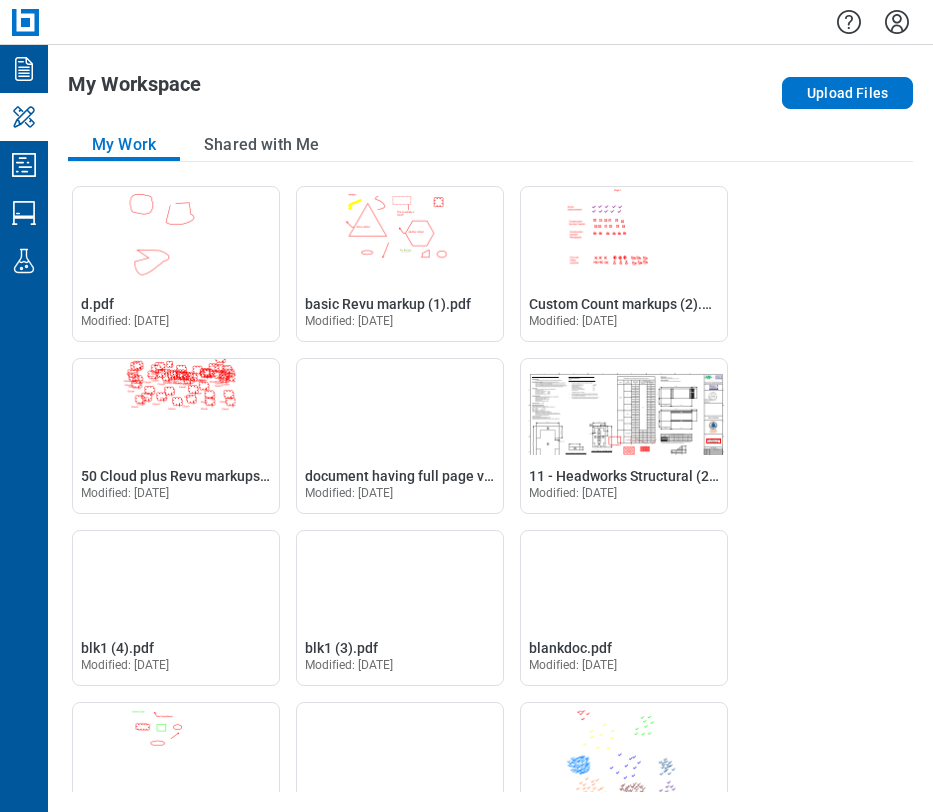 scroll, scrollTop: 0, scrollLeft: 0, axis: both 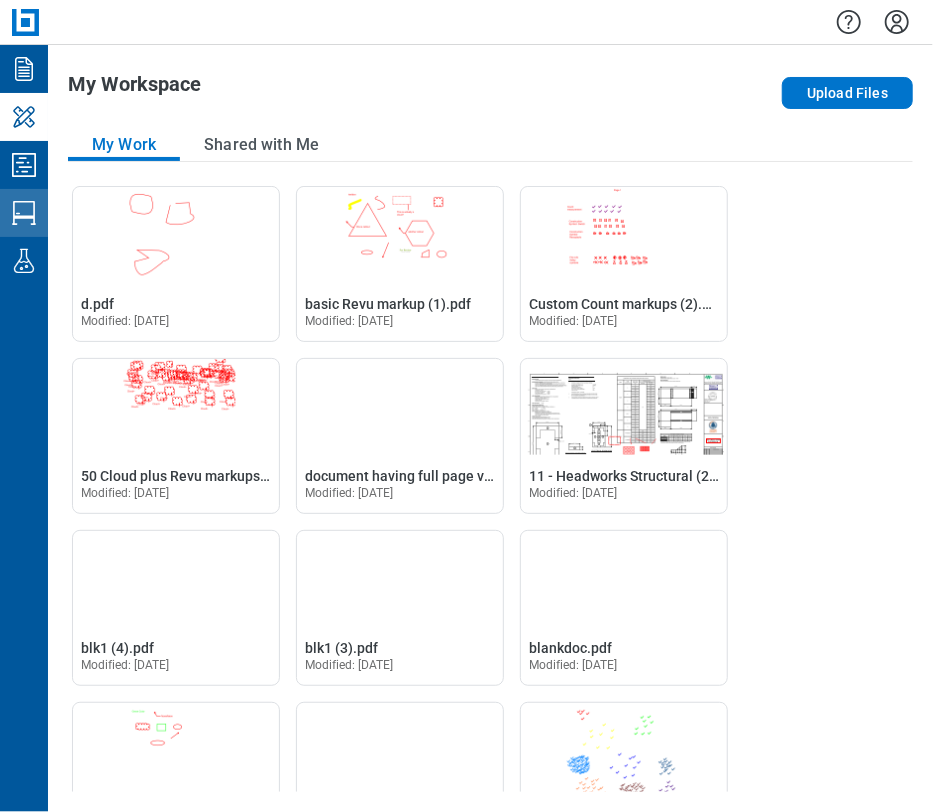 click on "Studio Sessions" at bounding box center (24, 213) 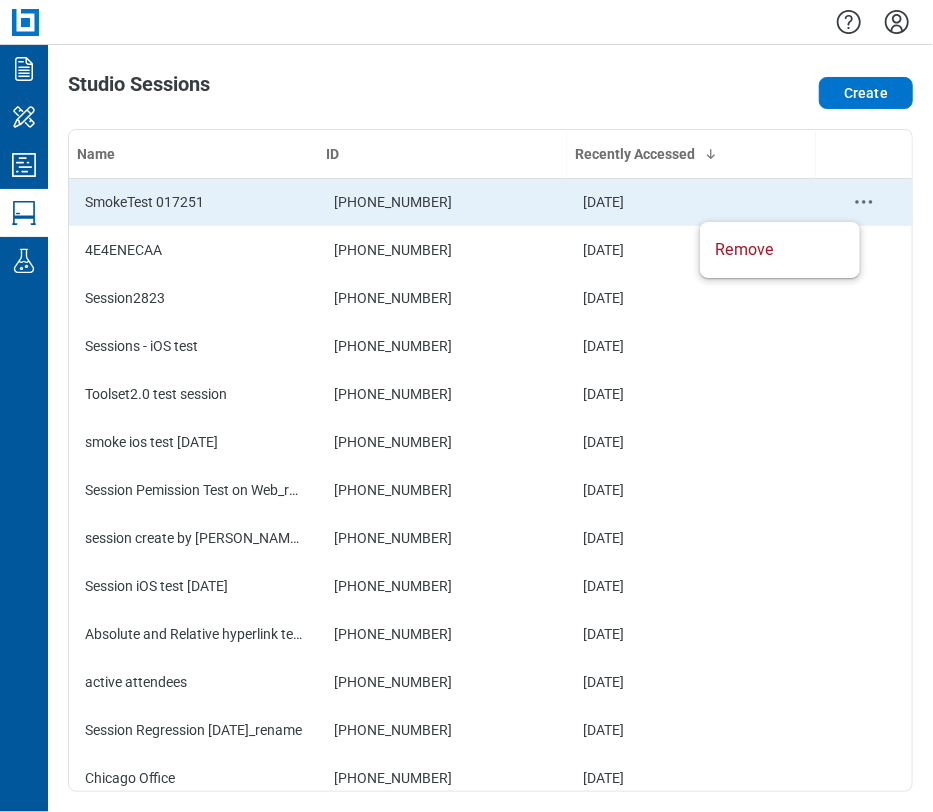 click 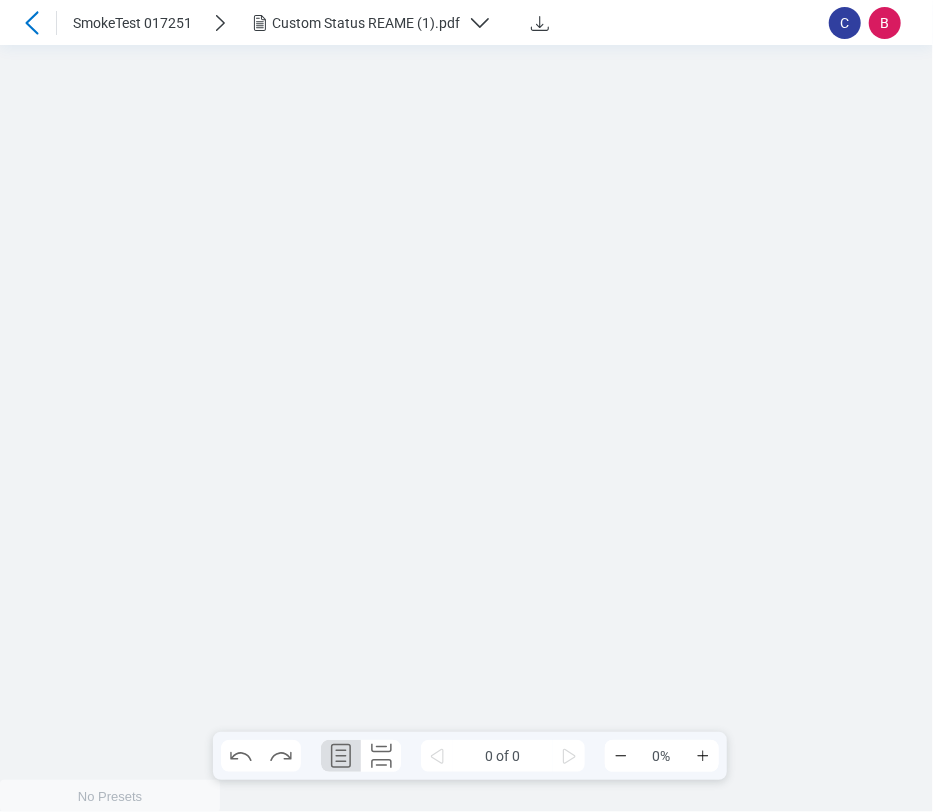 scroll, scrollTop: 0, scrollLeft: 0, axis: both 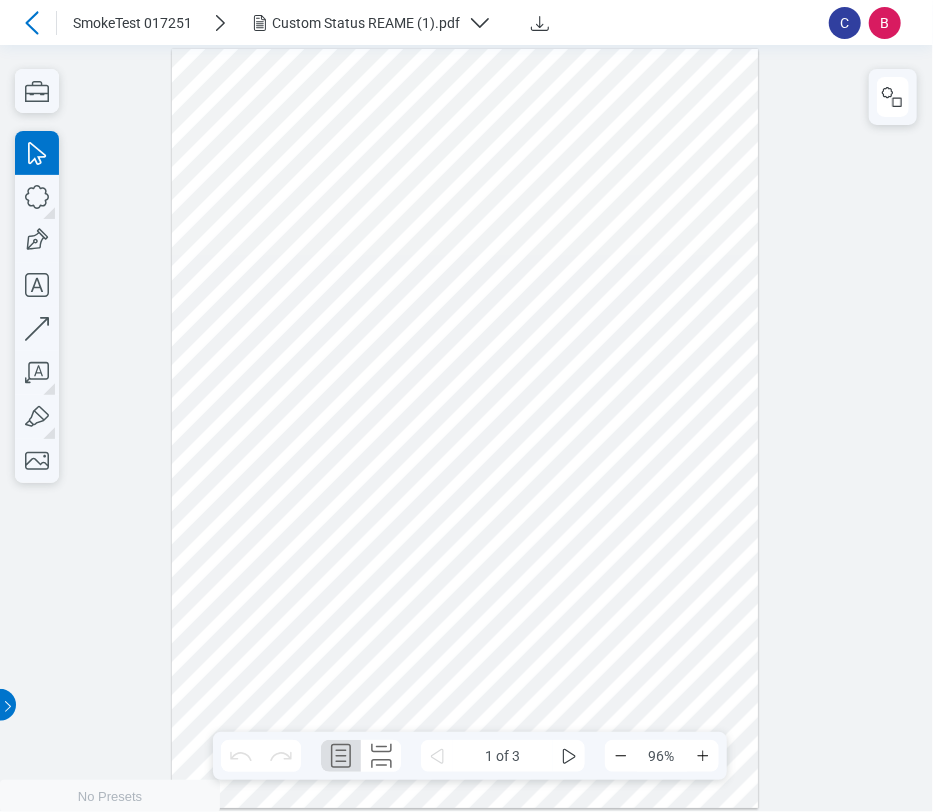 click on "Custom Status REAME (1).pdf" at bounding box center (366, 23) 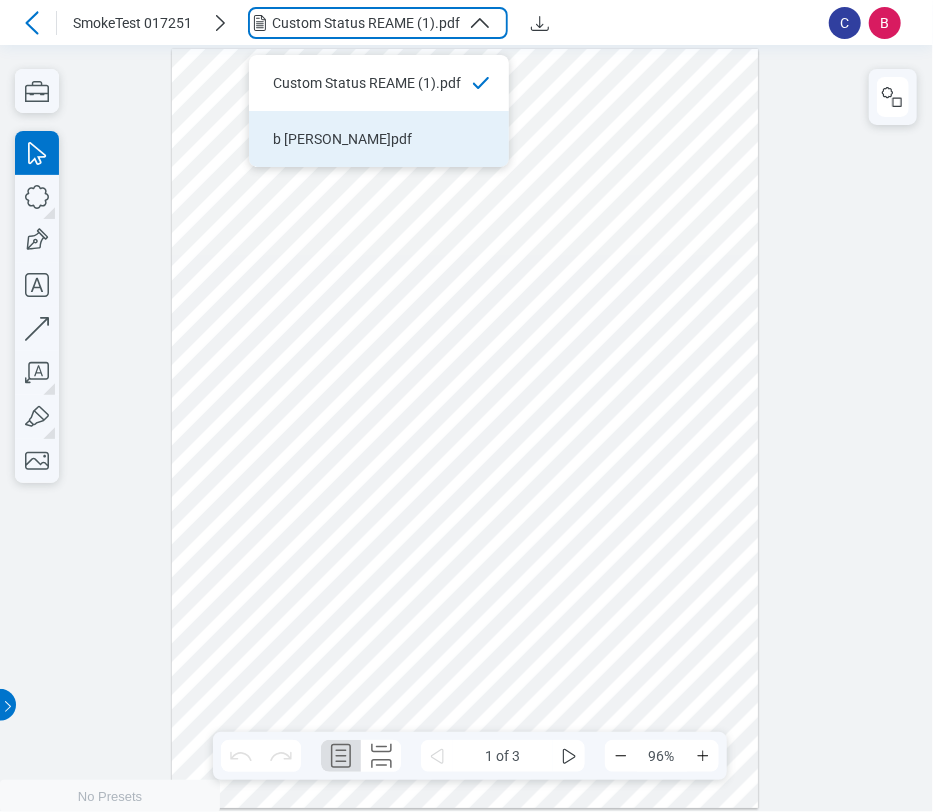 click on "b [PERSON_NAME]pdf" at bounding box center [367, 139] 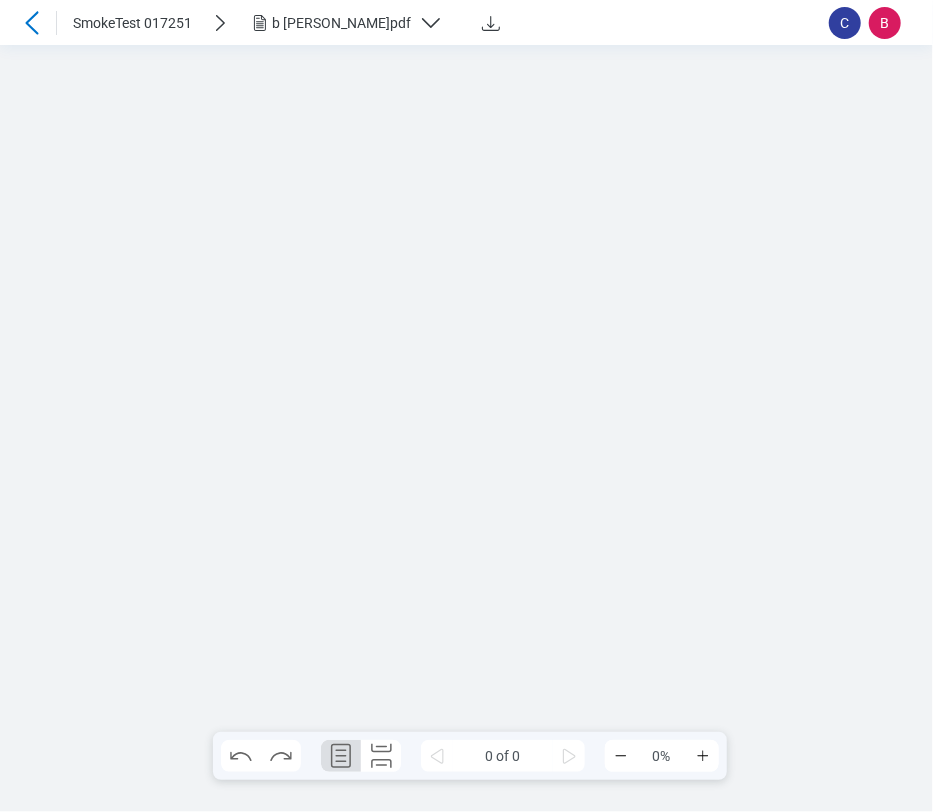 scroll, scrollTop: 0, scrollLeft: 0, axis: both 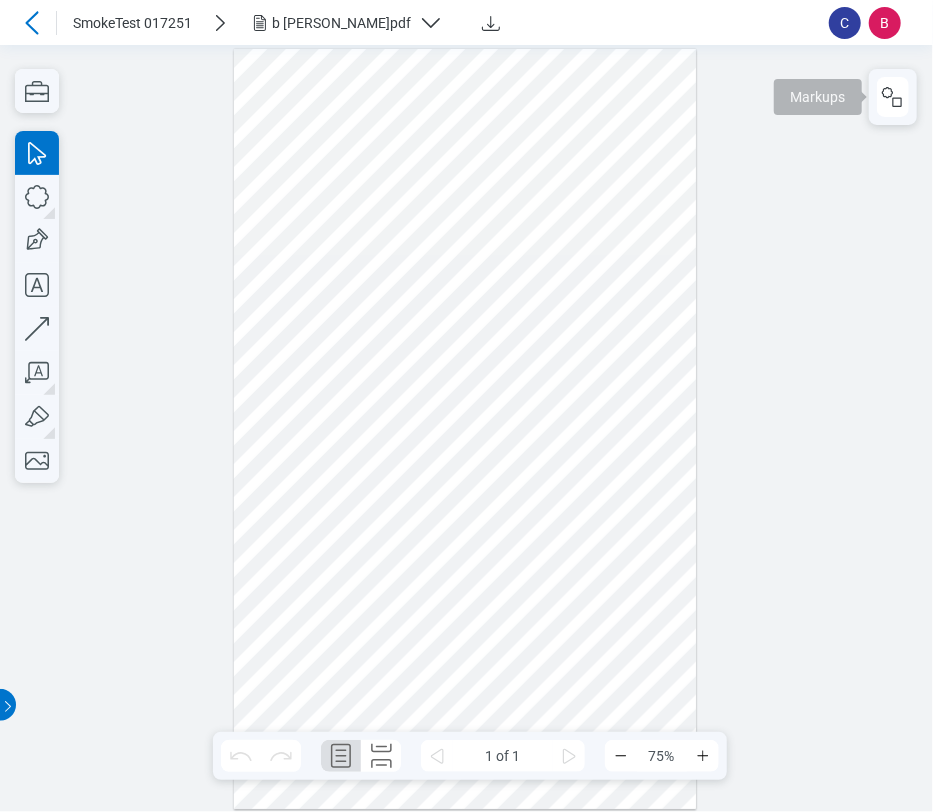 click 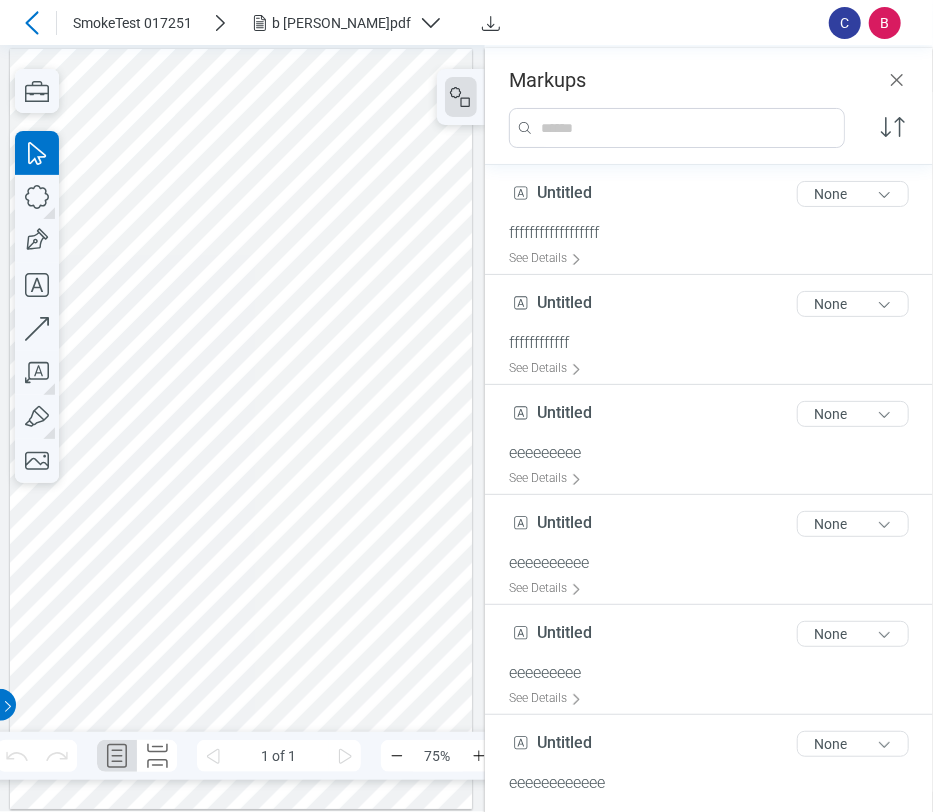 click at bounding box center (241, 429) 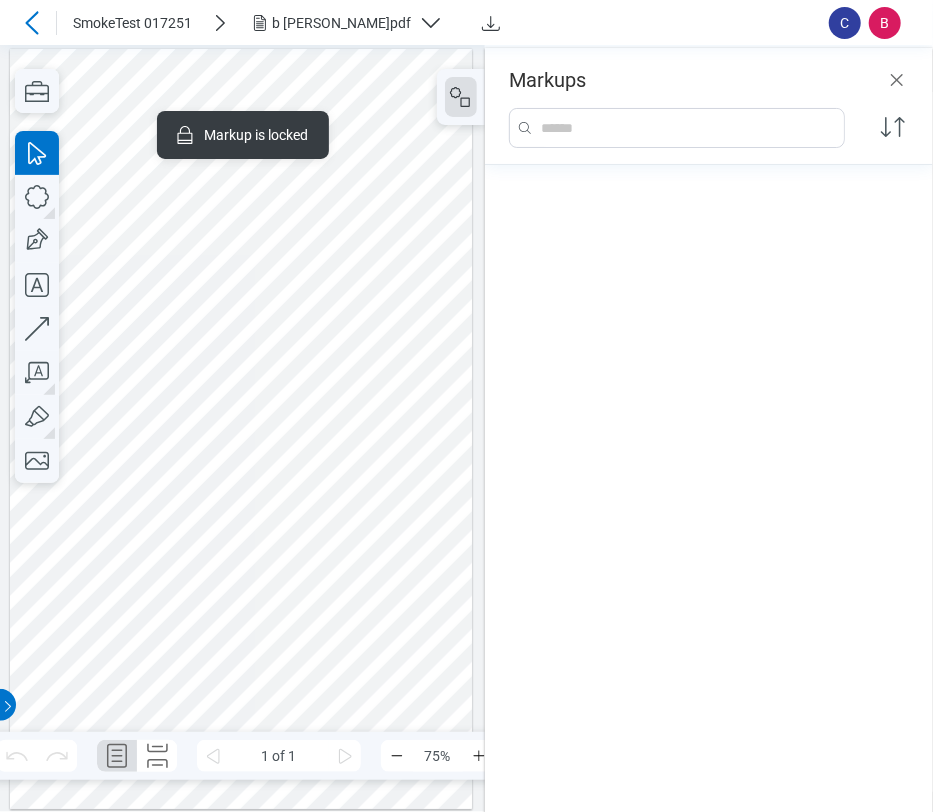 scroll, scrollTop: 744, scrollLeft: 0, axis: vertical 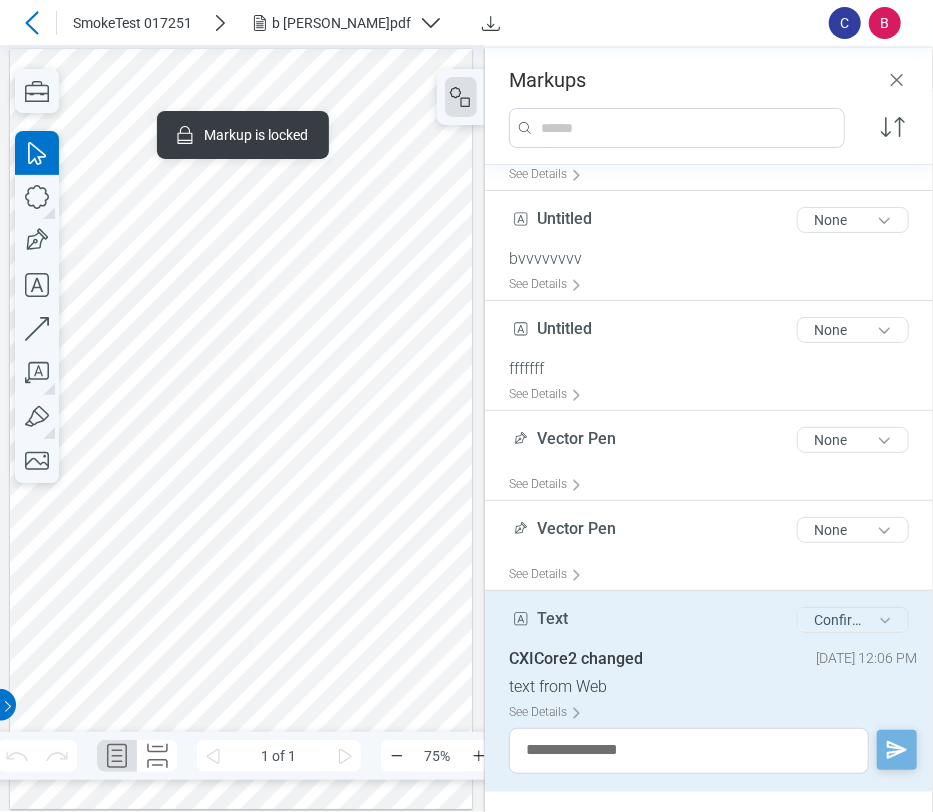 click on "Confirmed" at bounding box center (853, 620) 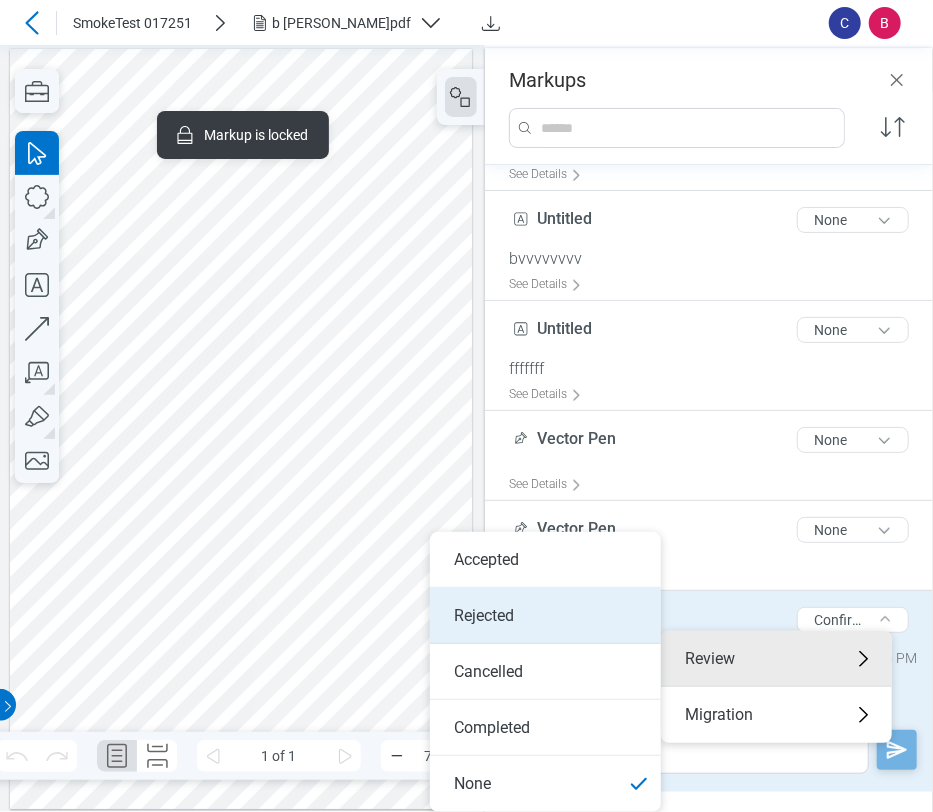 click on "Rejected" at bounding box center (545, 616) 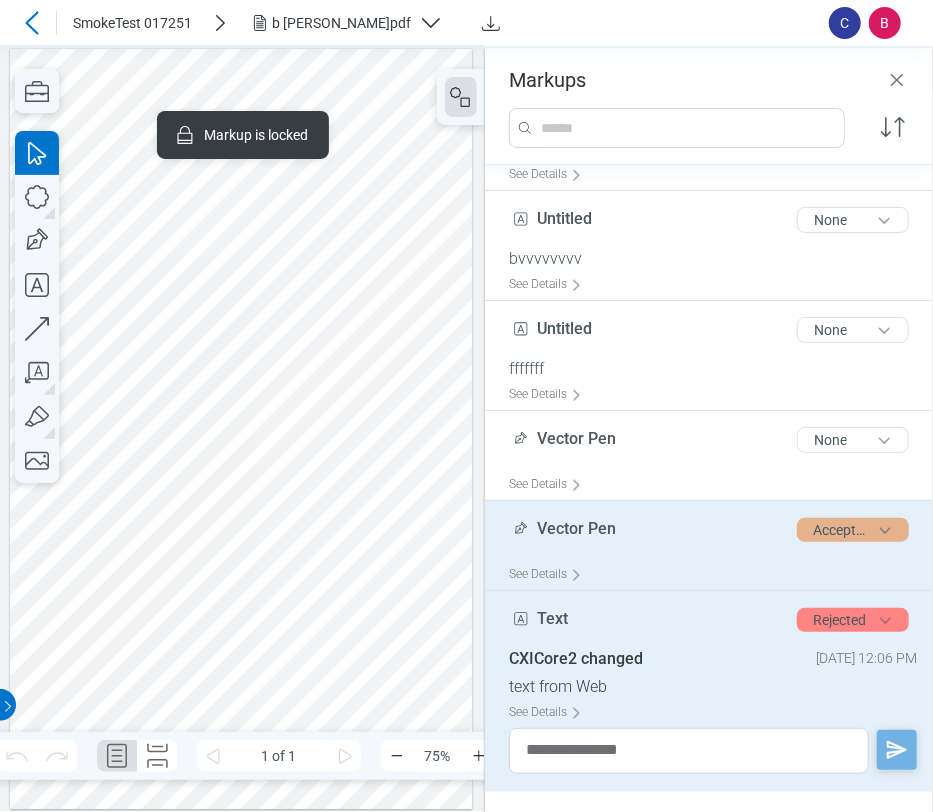 click on "Accepted" at bounding box center (853, 530) 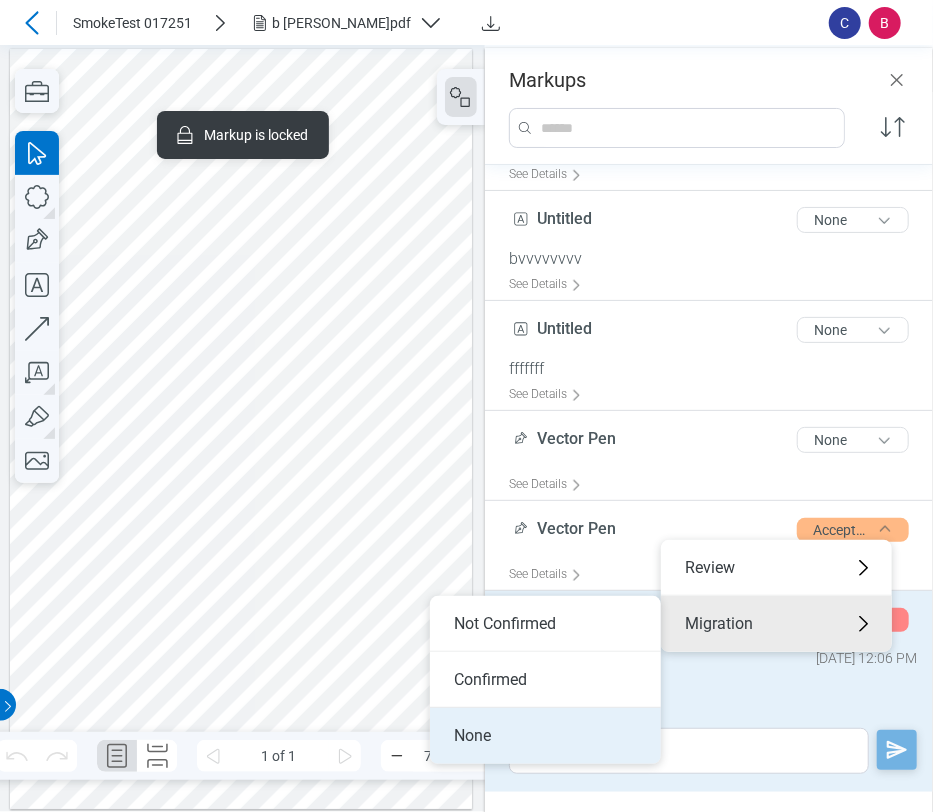click on "None" at bounding box center [545, 736] 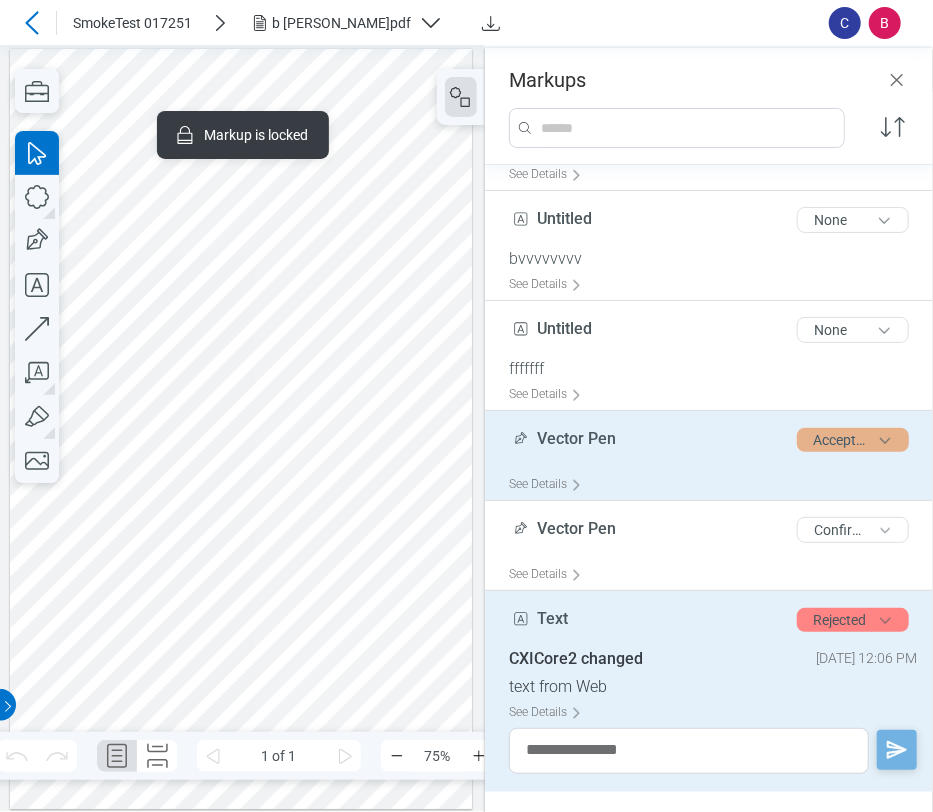 click on "Accepted" at bounding box center [853, 440] 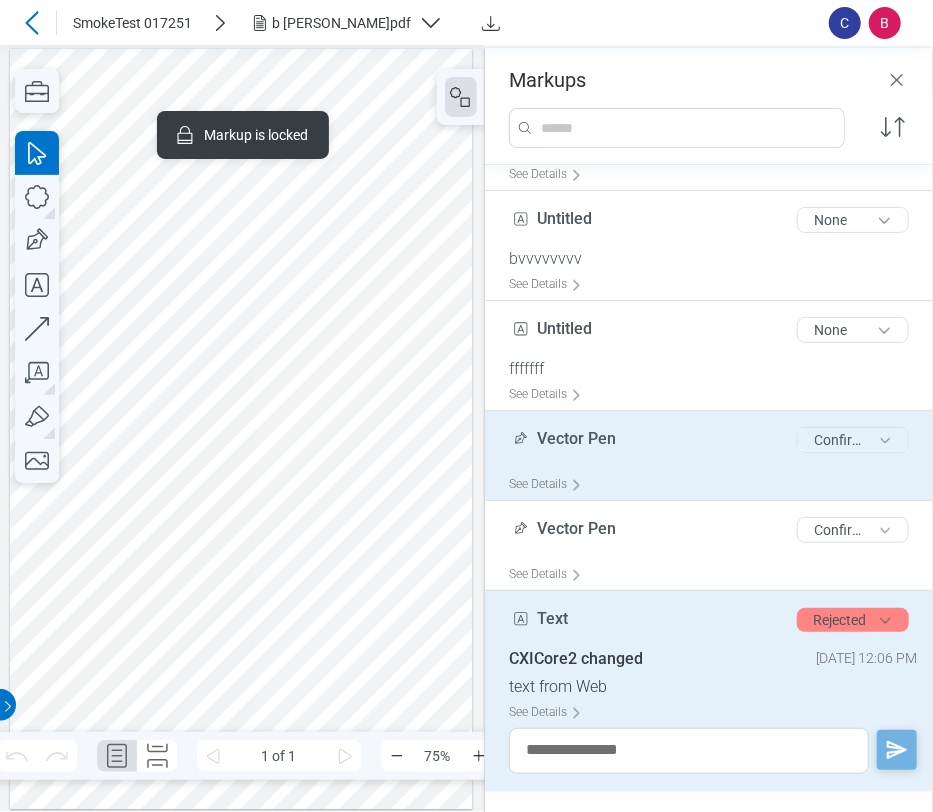 click on "Confirmed" at bounding box center [853, 440] 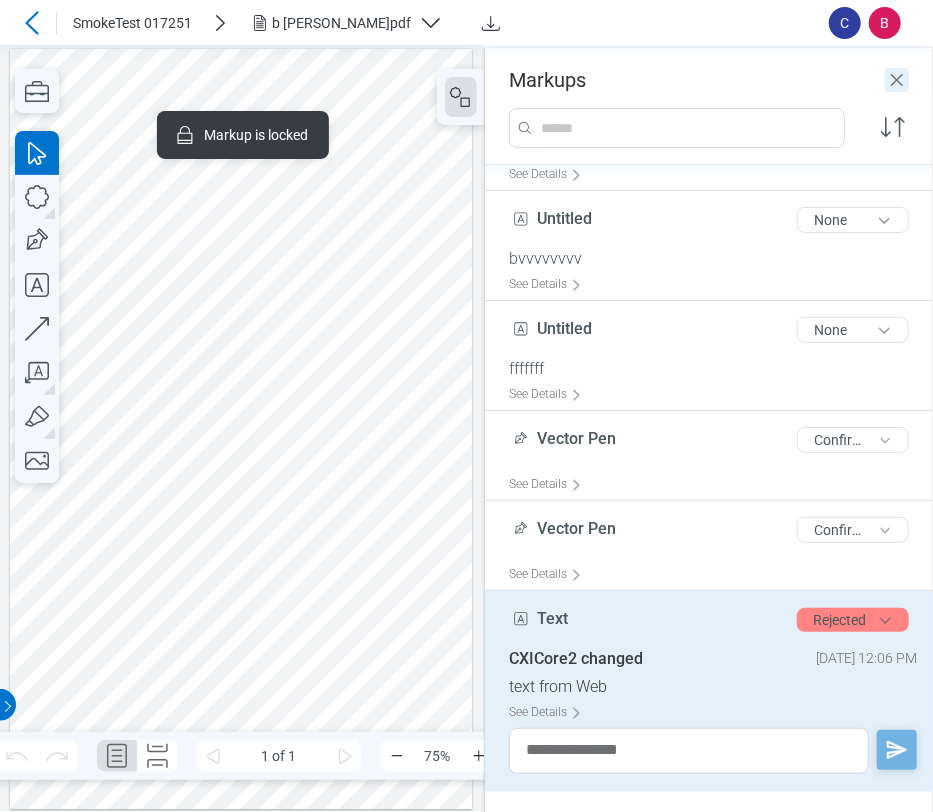 click 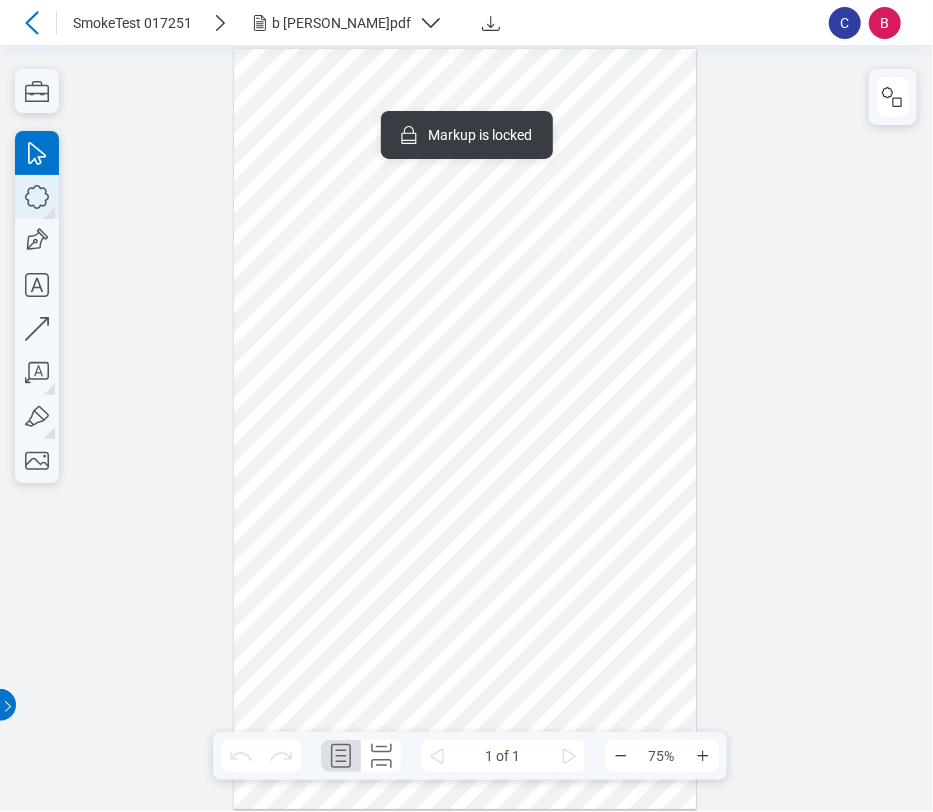 click 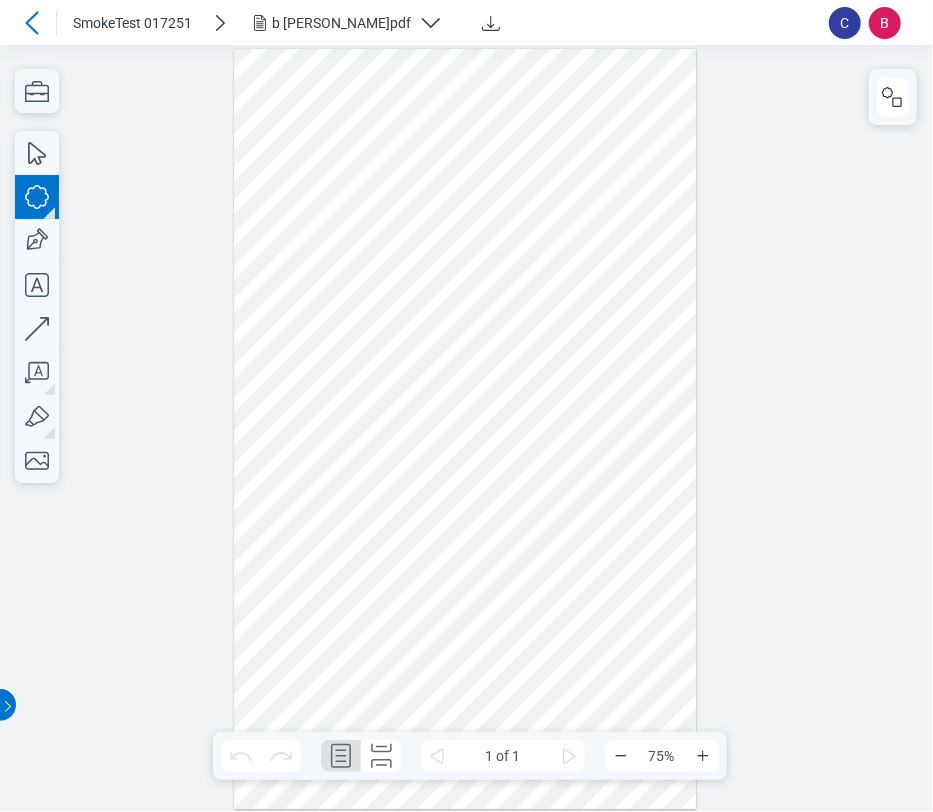 drag, startPoint x: 264, startPoint y: 94, endPoint x: 661, endPoint y: 362, distance: 478.99164 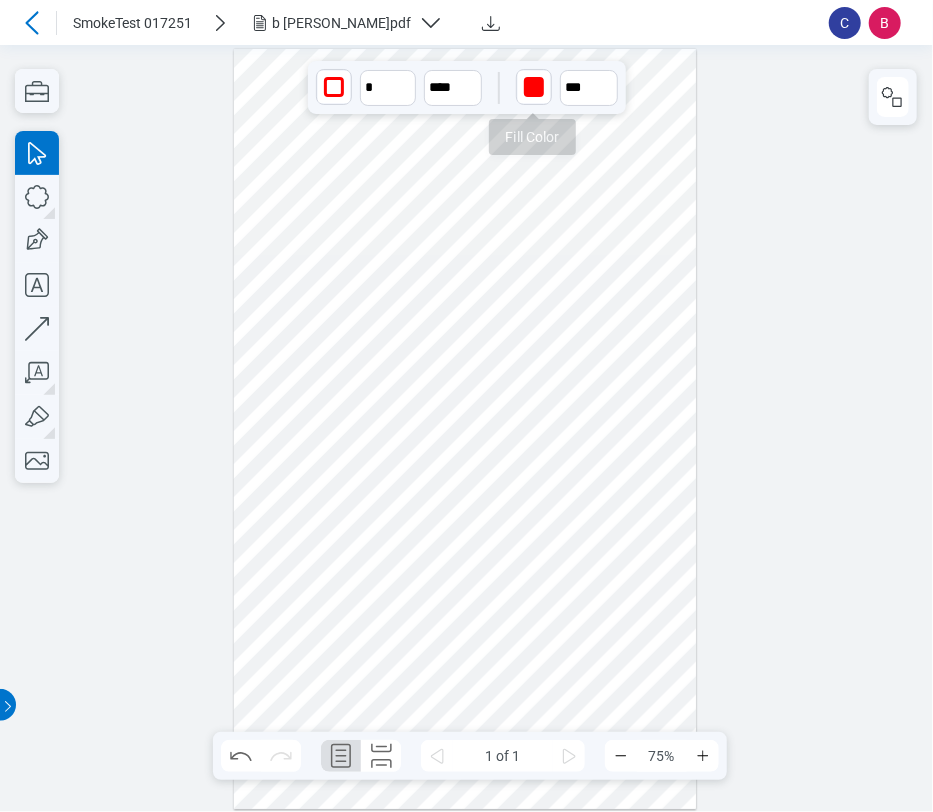 click at bounding box center [534, 87] 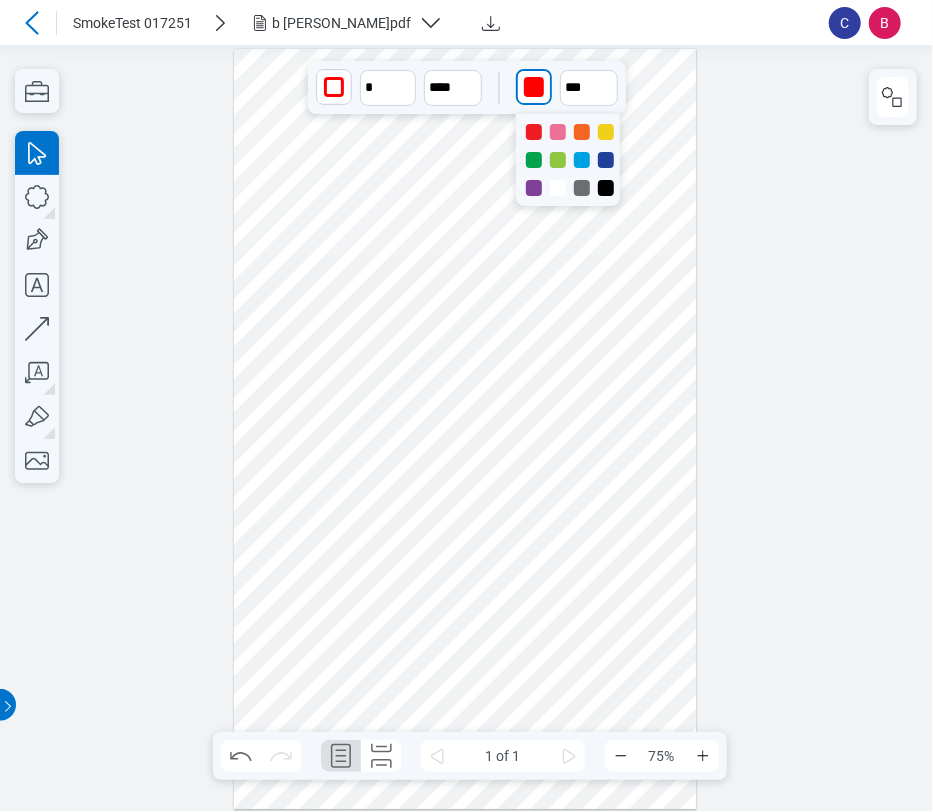 drag, startPoint x: 608, startPoint y: 141, endPoint x: 606, endPoint y: 128, distance: 13.152946 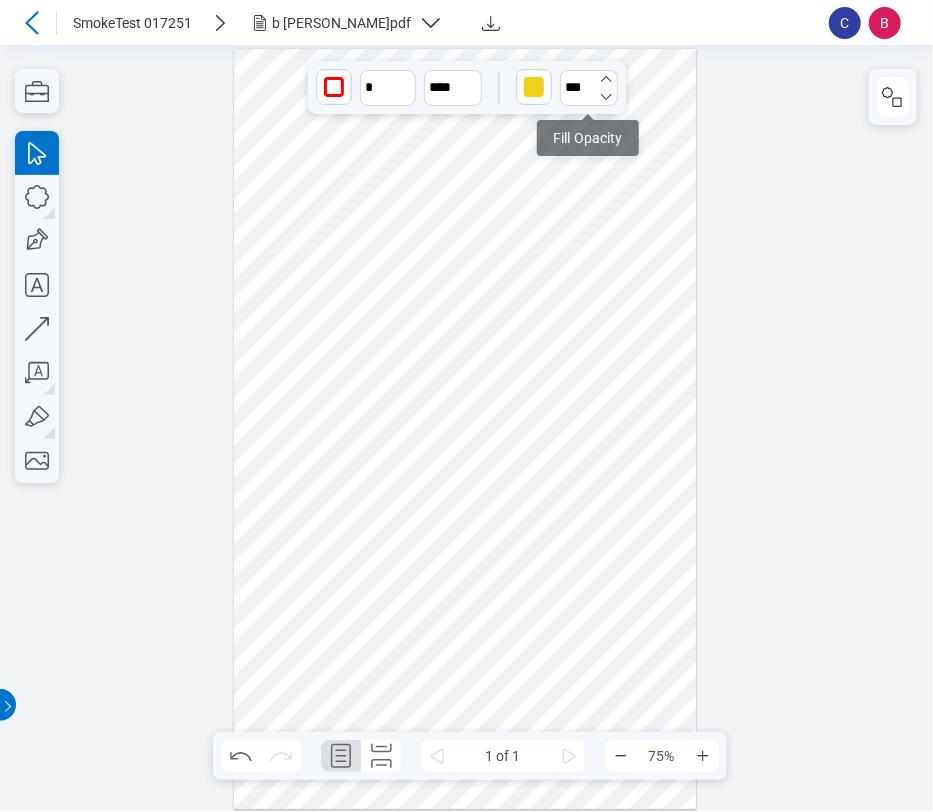 click 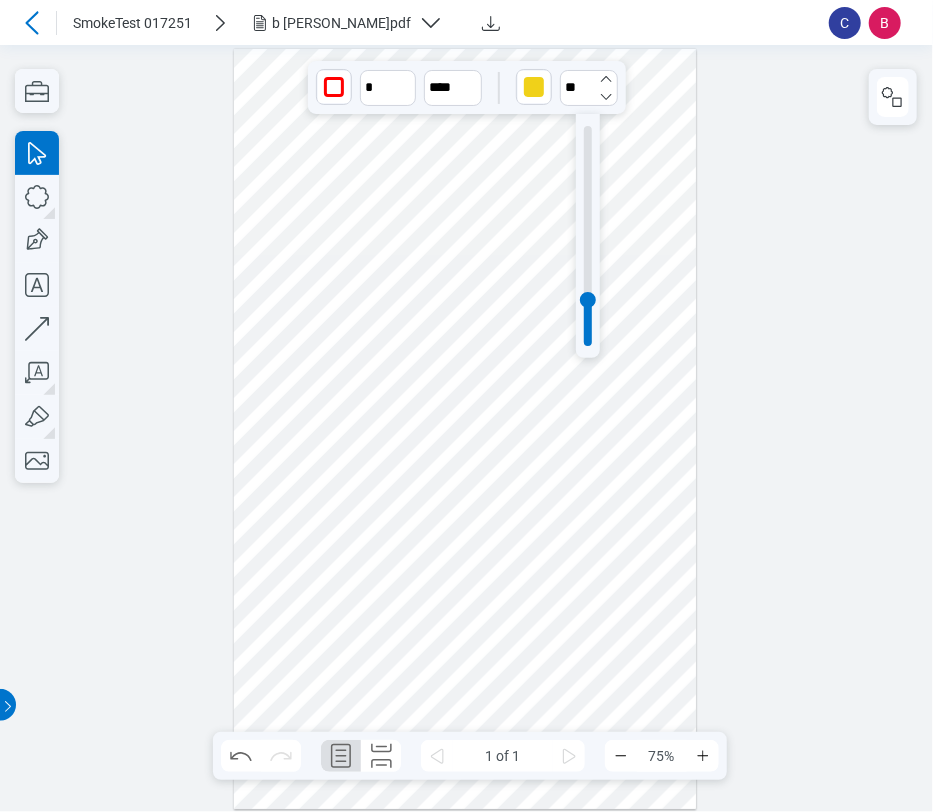 click 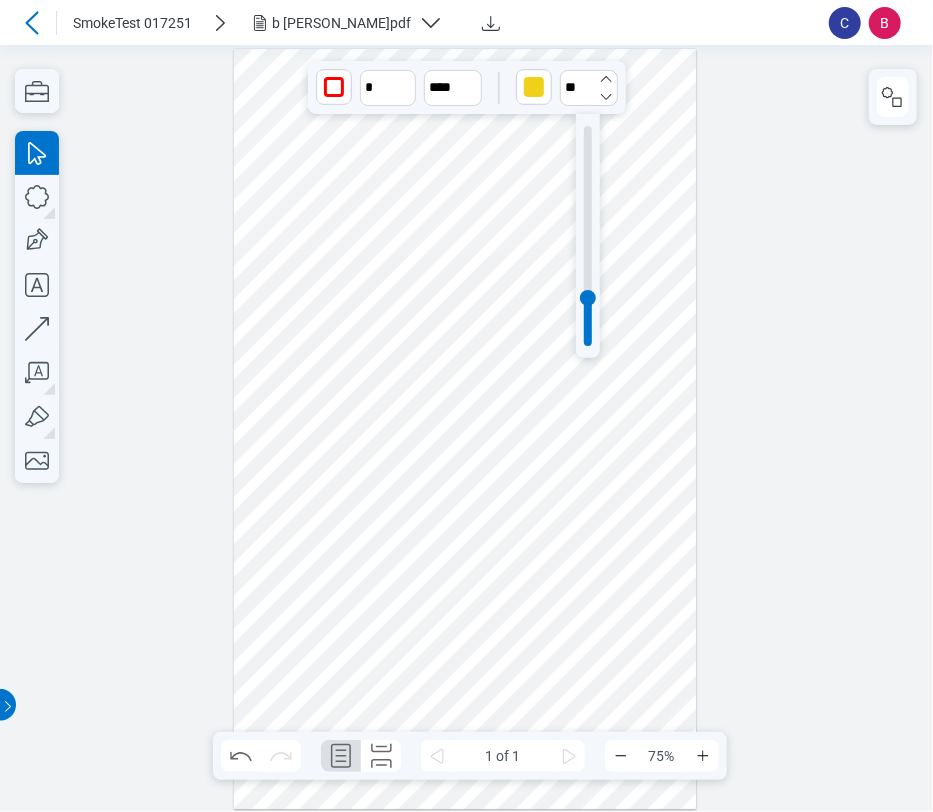 click 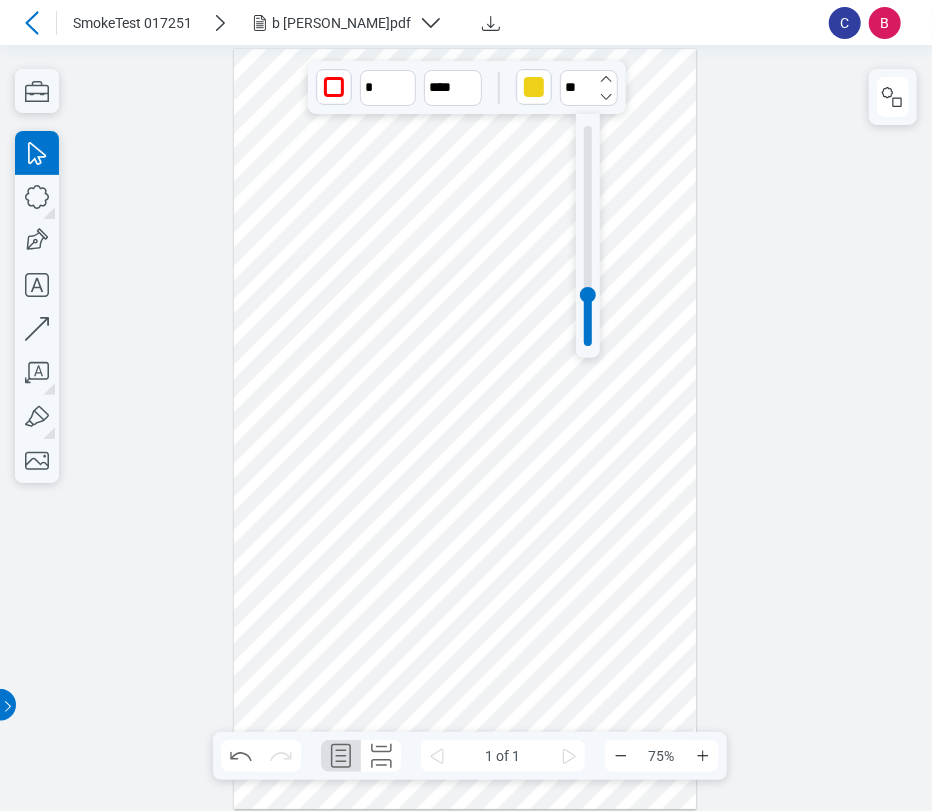 click 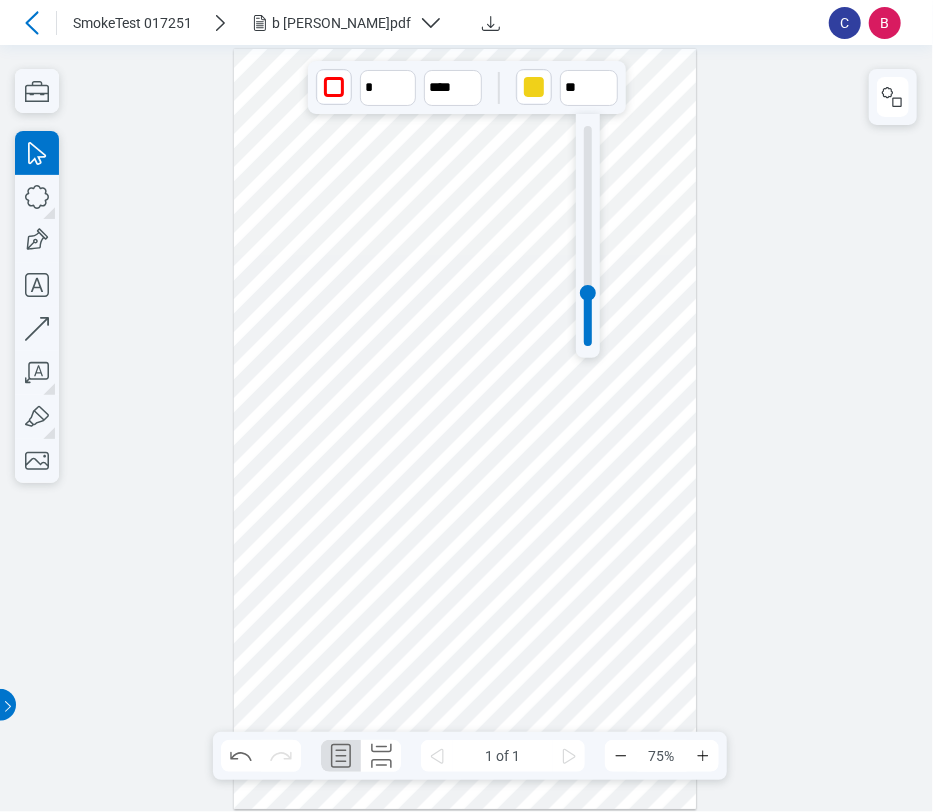 type on "**" 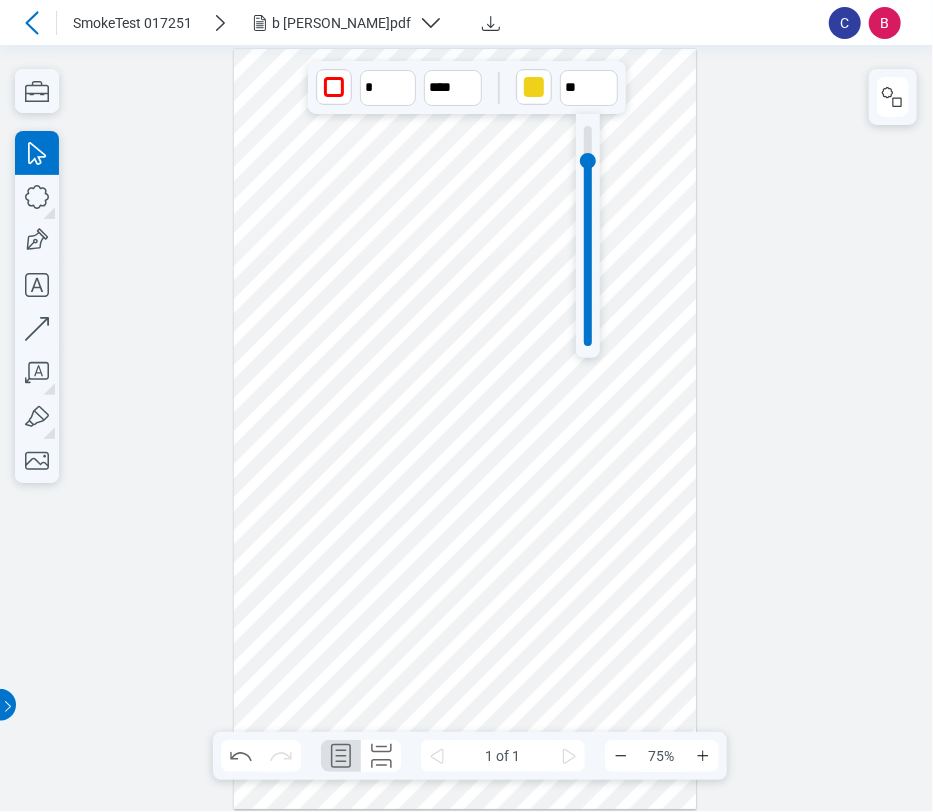 click at bounding box center [588, 236] 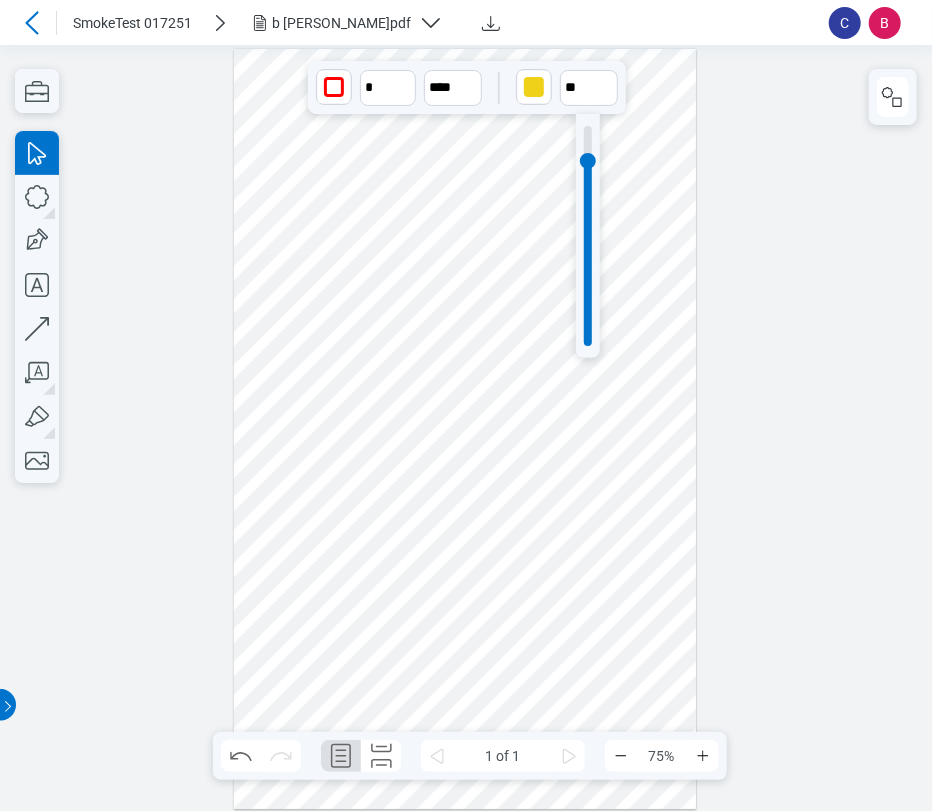 click at bounding box center (465, 429) 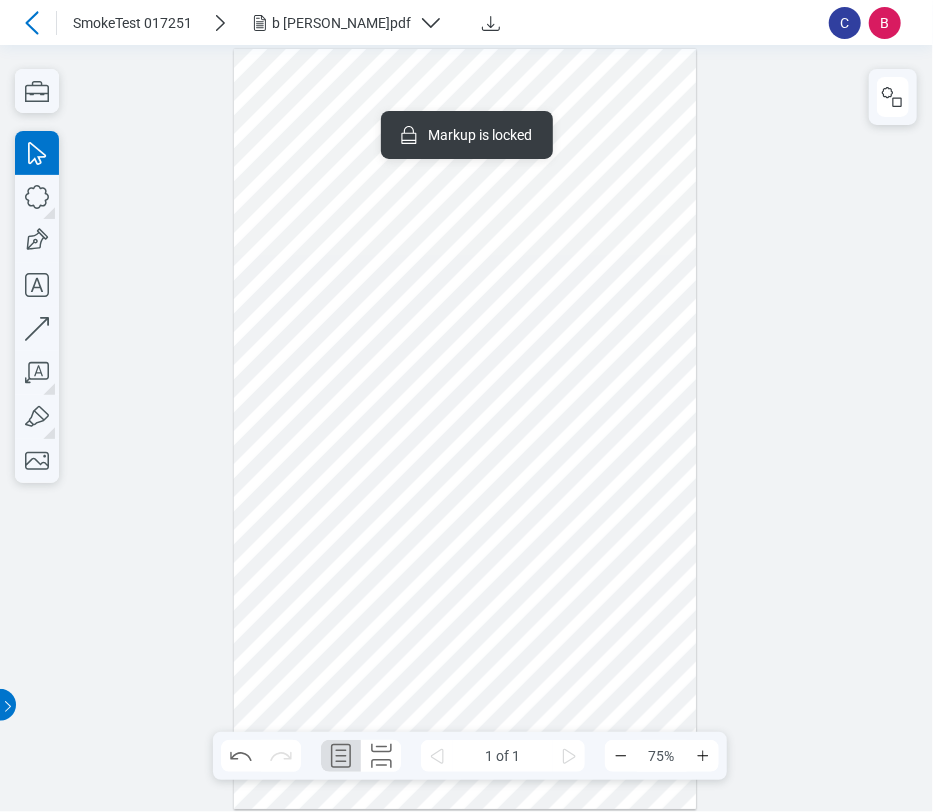 drag, startPoint x: 486, startPoint y: 281, endPoint x: 515, endPoint y: 263, distance: 34.132095 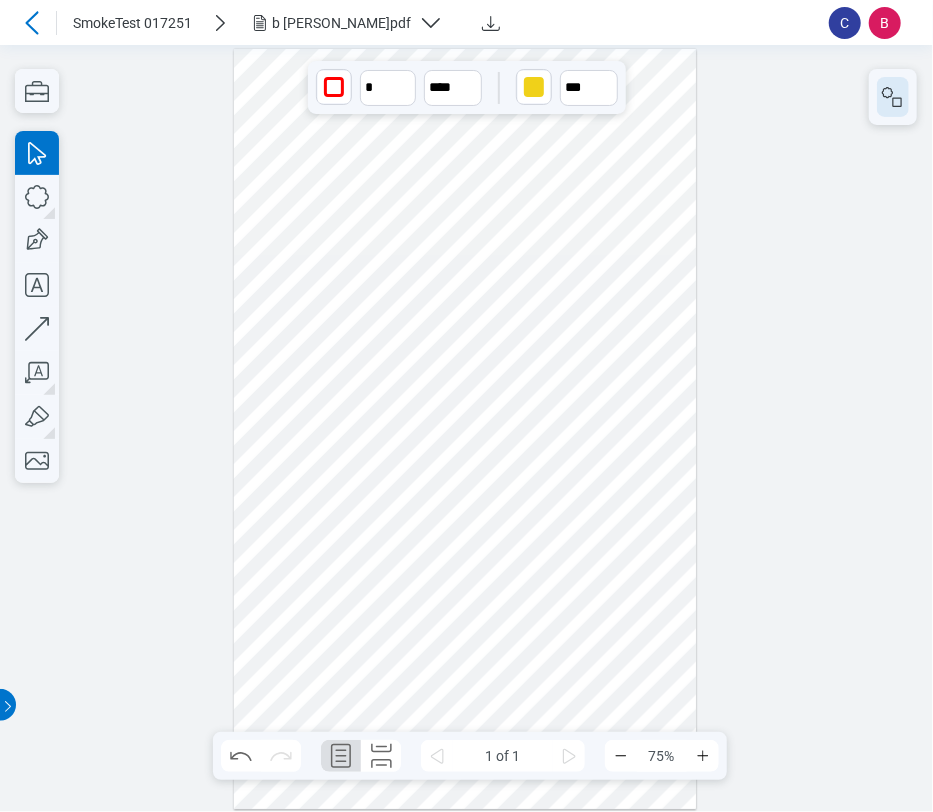 click 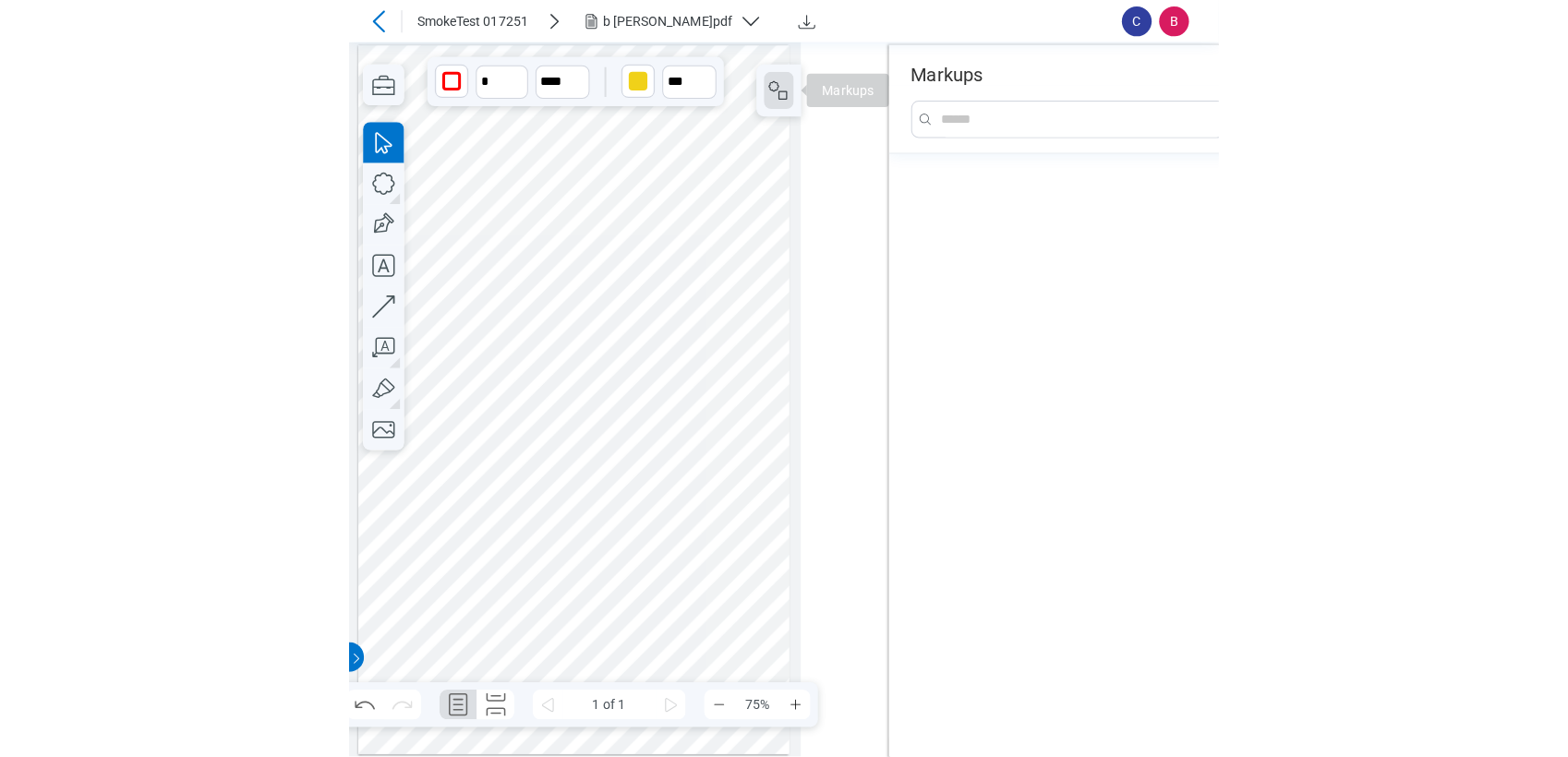 scroll, scrollTop: 1336, scrollLeft: 0, axis: vertical 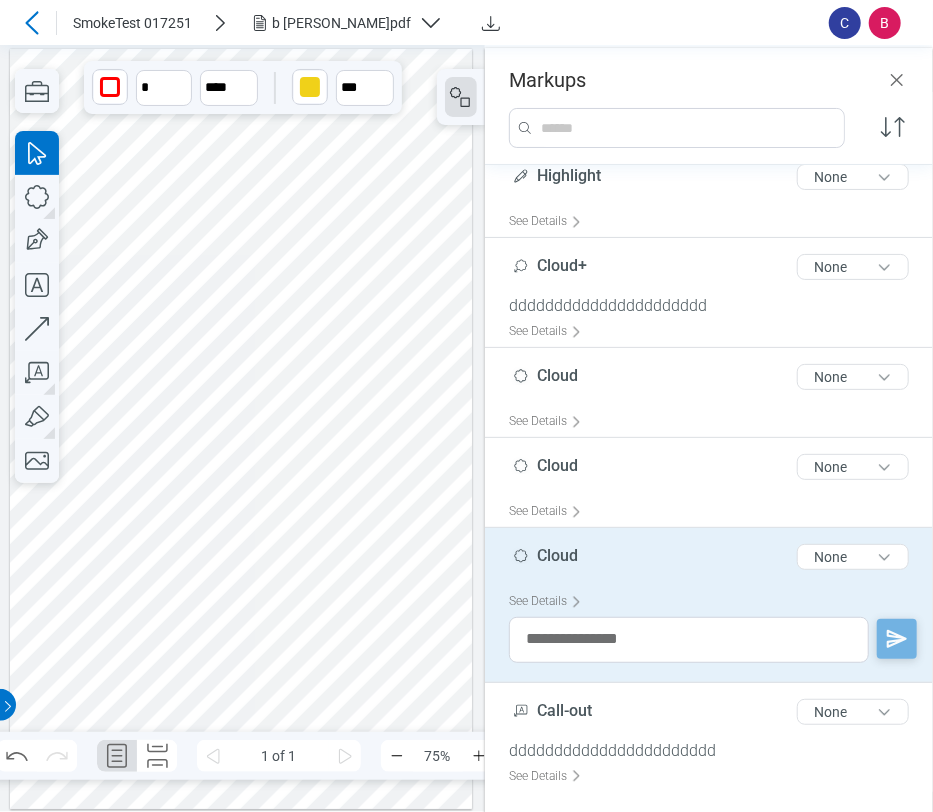 click at bounding box center (241, 429) 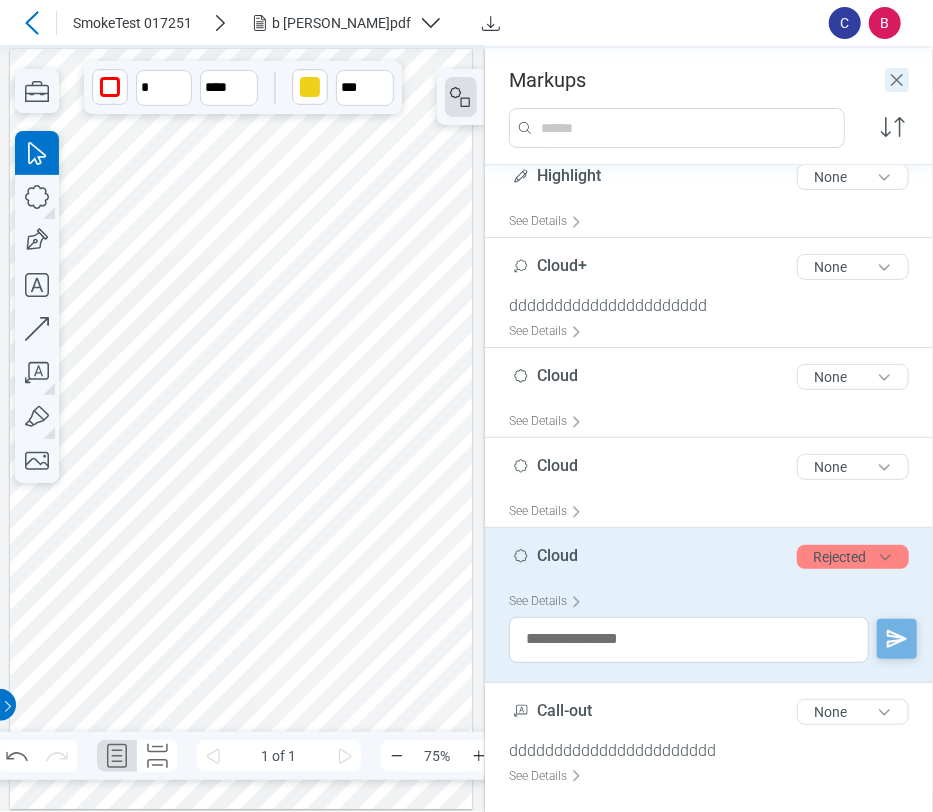 click 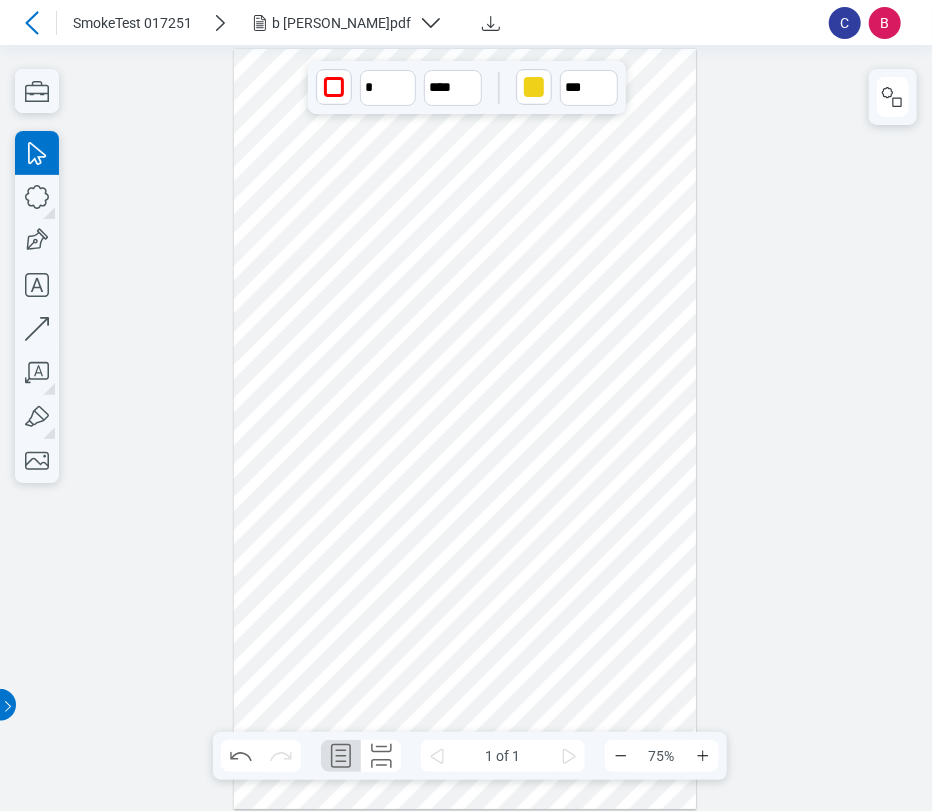 click on "SmokeTest 017251 b [PERSON_NAME]pdf [PERSON_NAME]" at bounding box center [466, 22] 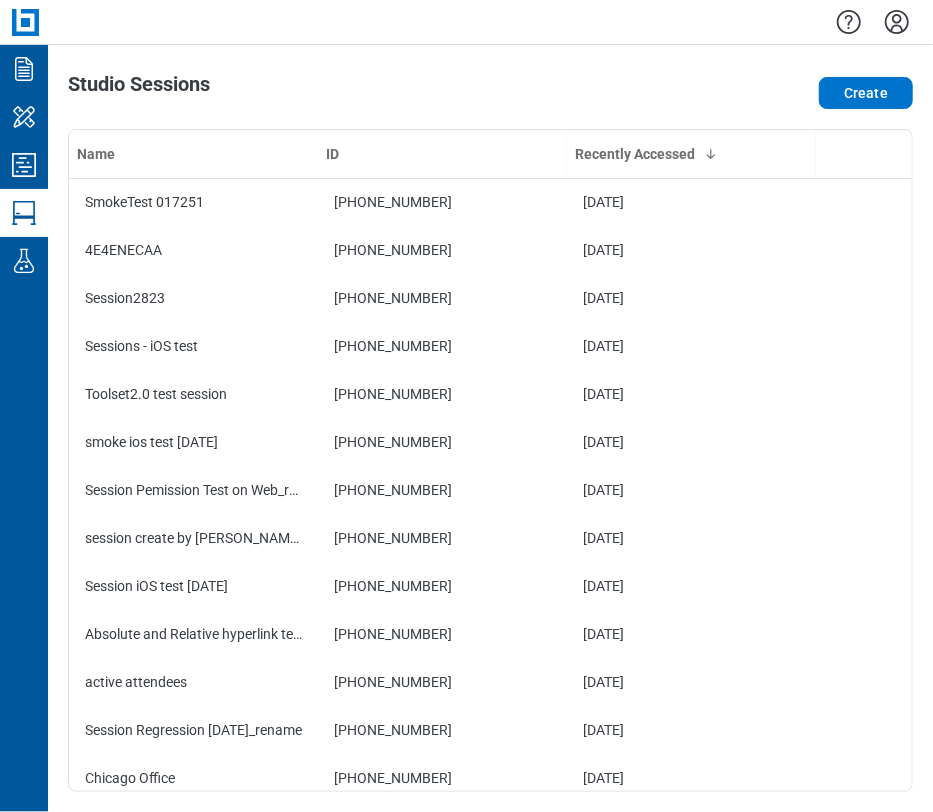 click on "Studio Sessions Create Name ID Recently Accessed SmokeTest 017251 777-581-717 [DATE] 4E4ENECAA 270-207-889 [DATE] Session2823 559-817-000 [DATE] Sessions - iOS test  053-377-097 [DATE] Toolset2.0 test session 930-297-899 [DATE] smoke ios test [DATE] 537-165-608 [DATE] Session Pemission Test on Web_rename 575-276-020 [DATE] session create by [PERSON_NAME] [DATE] 368-264-156 [DATE] Session iOS test [DATE] 134-580-230 [DATE] Absolute and Relative hyperlink testing  694-028-660 [DATE] active attendees 446-684-217 [DATE] Session Regression [DATE]_rename 783-998-602 [DATE] [GEOGRAPHIC_DATA] Office  060-475-753 [DATE] 1625SessionTest  044-439-885 [DATE] [PERSON_NAME] test BCA-1064 750-113-948 [DATE] session invite 741-047-475 [DATE] Z test session 100-841-397 [DATE] Stefan BCA-960 016-033-720 [DATE] test session1 831-807-761 [DATE] testeca123 927-951-482 [DATE] session with Status special characters [PHONE_NUMBER] A1 test" at bounding box center [490, 428] 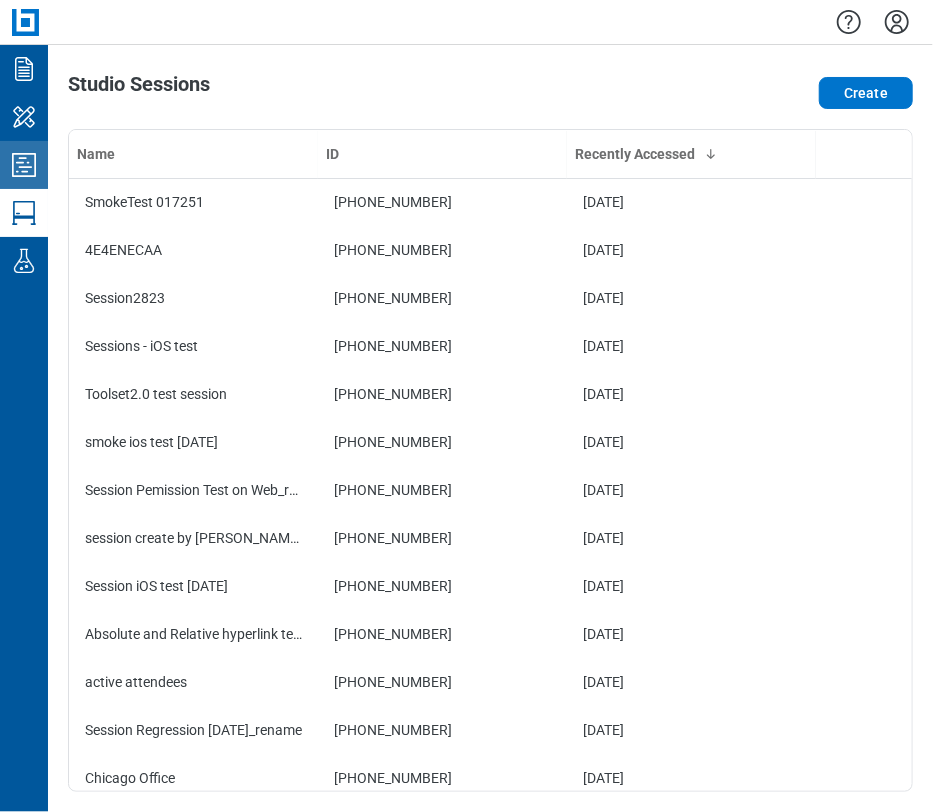 click 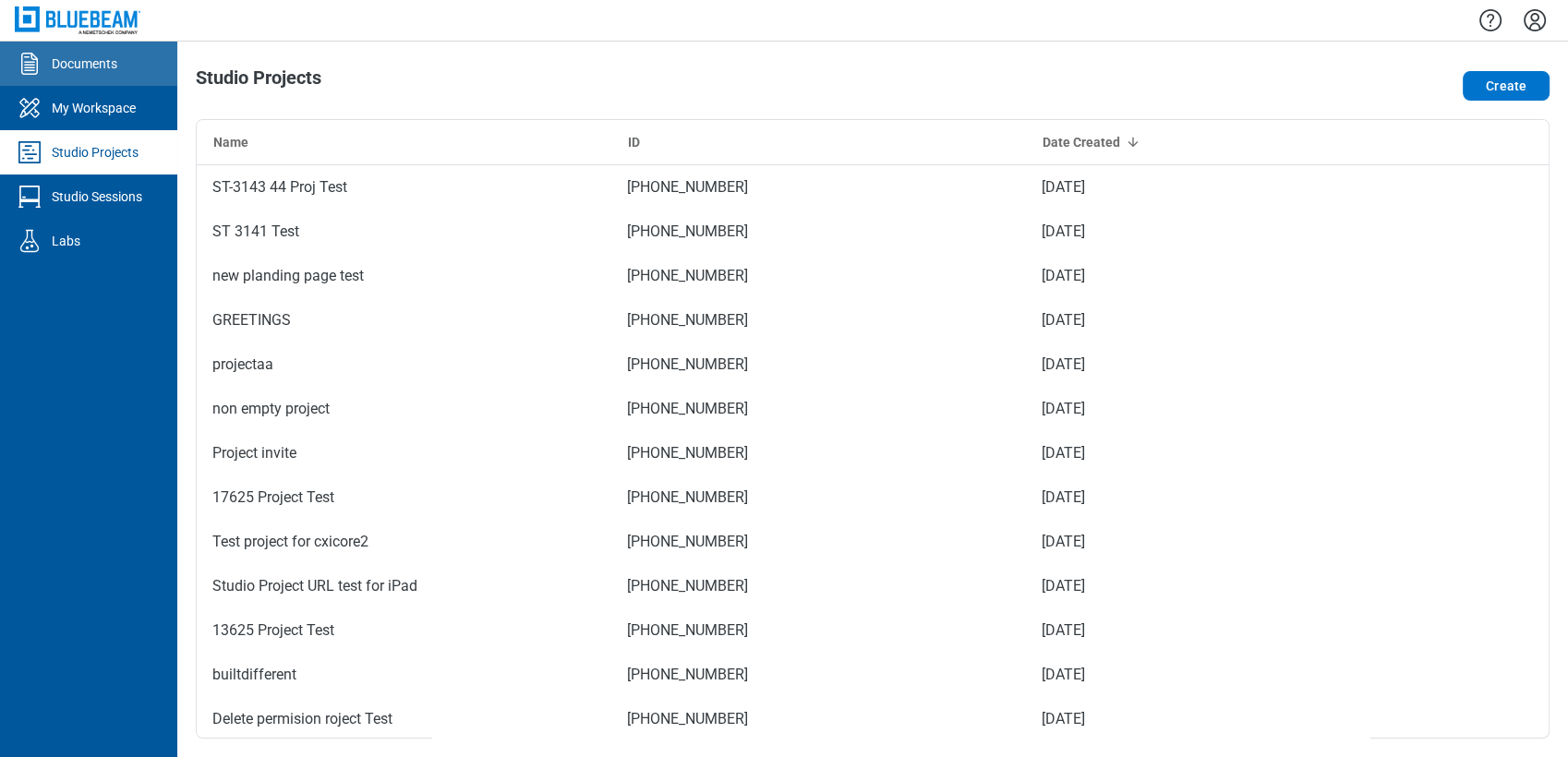 click on "Documents" at bounding box center (84, 64) 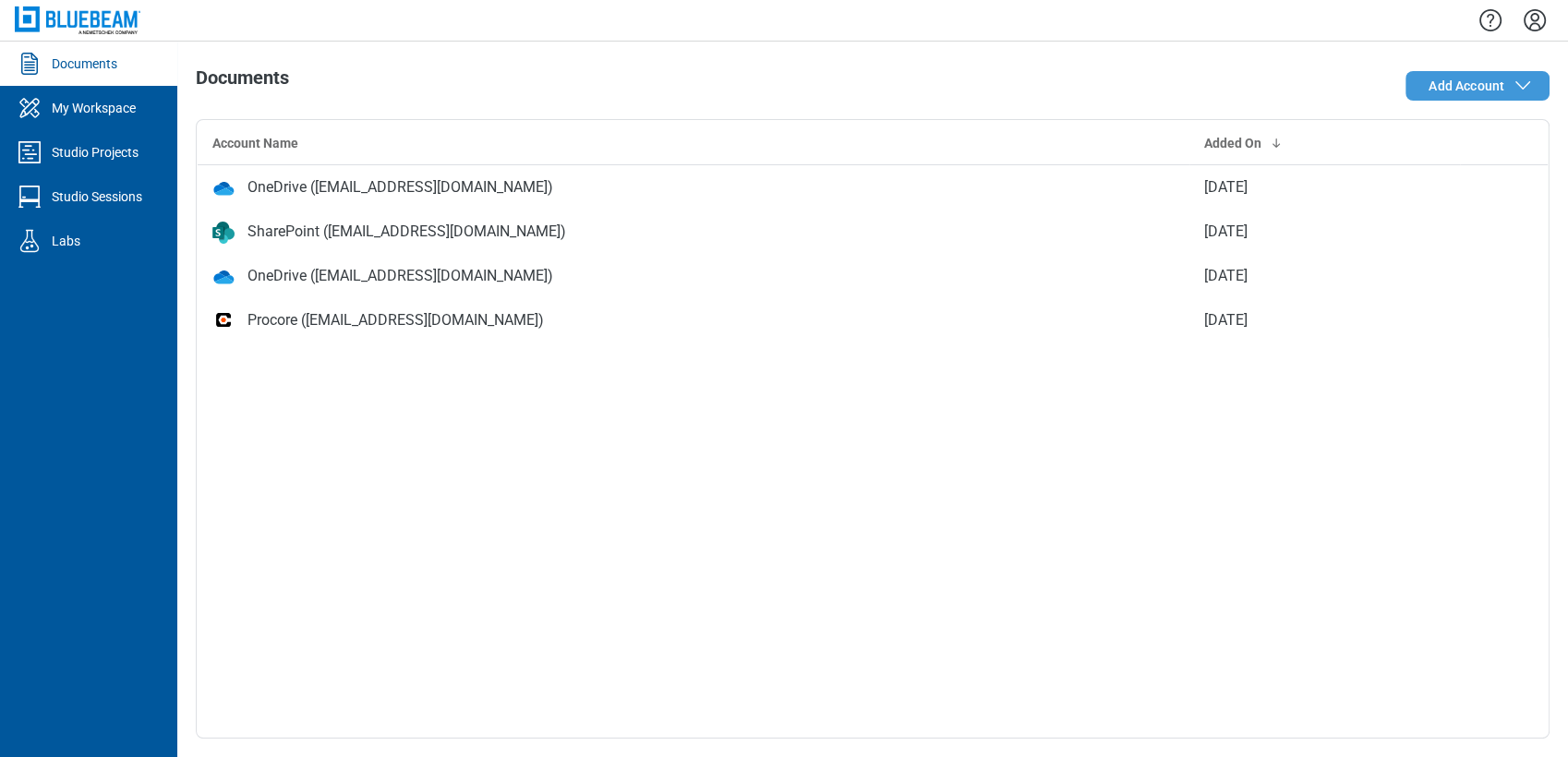 click on "Add Account" at bounding box center [1478, 86] 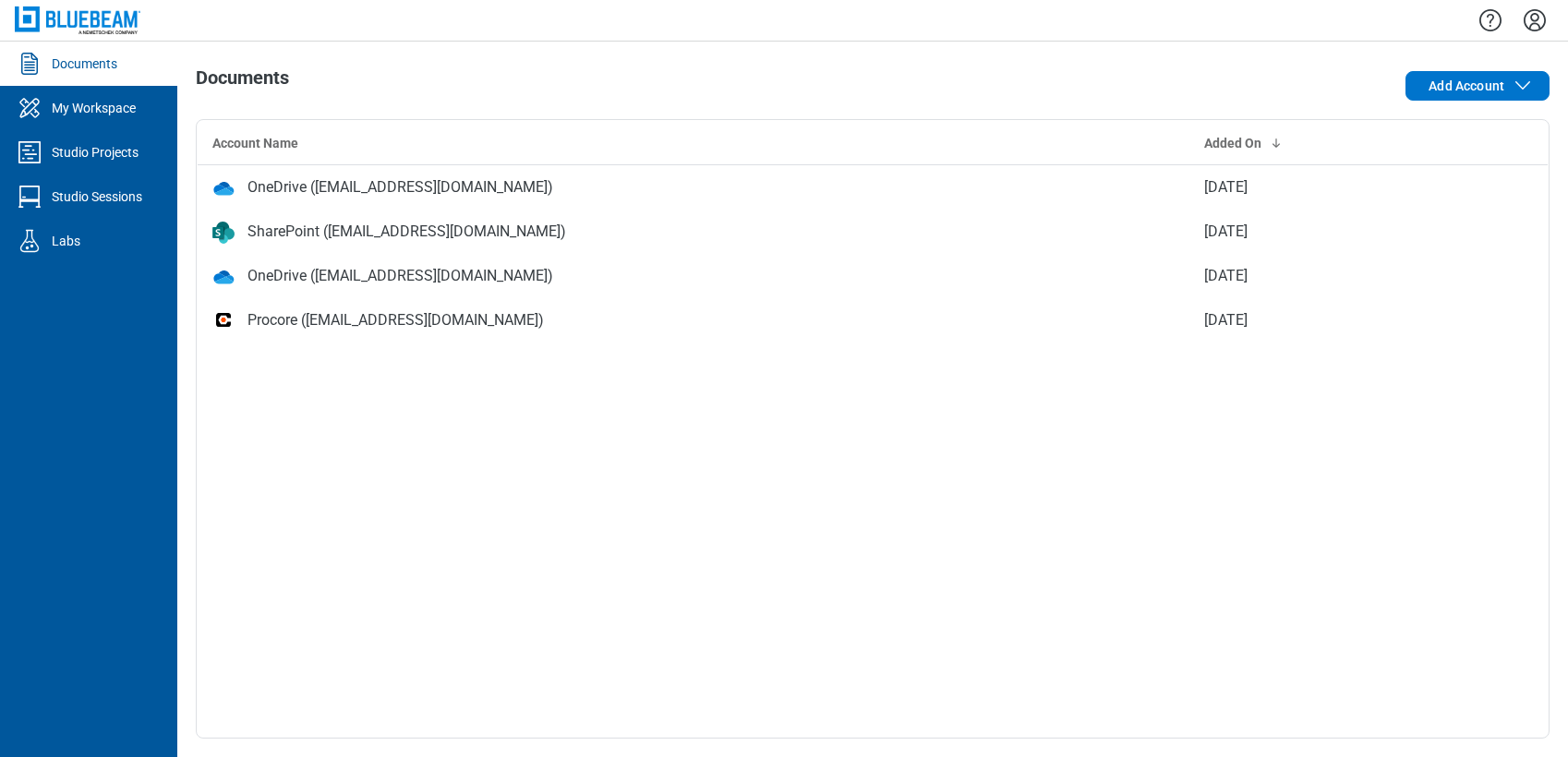 scroll, scrollTop: 0, scrollLeft: 0, axis: both 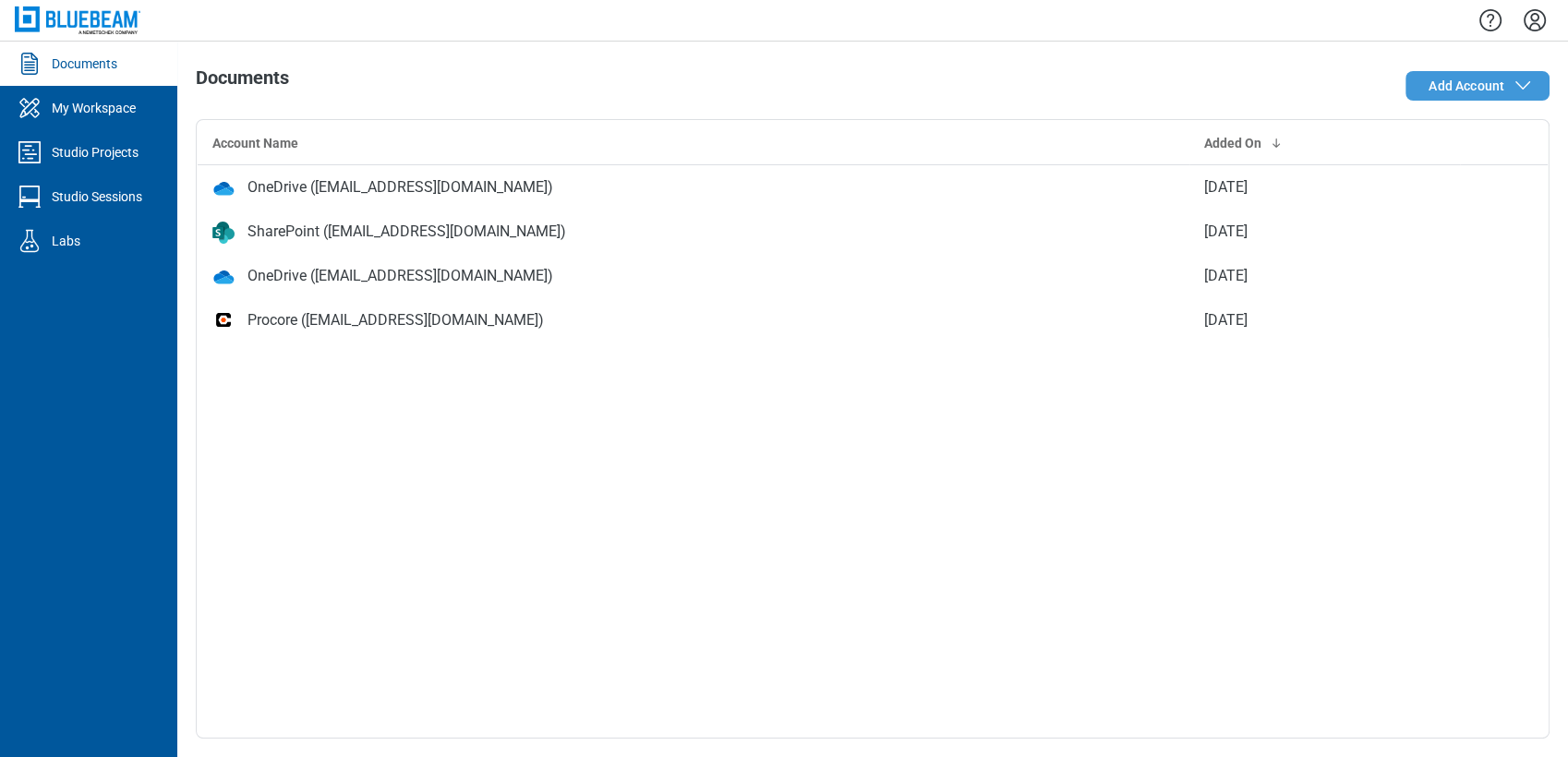 click on "Add Account" at bounding box center [1466, 86] 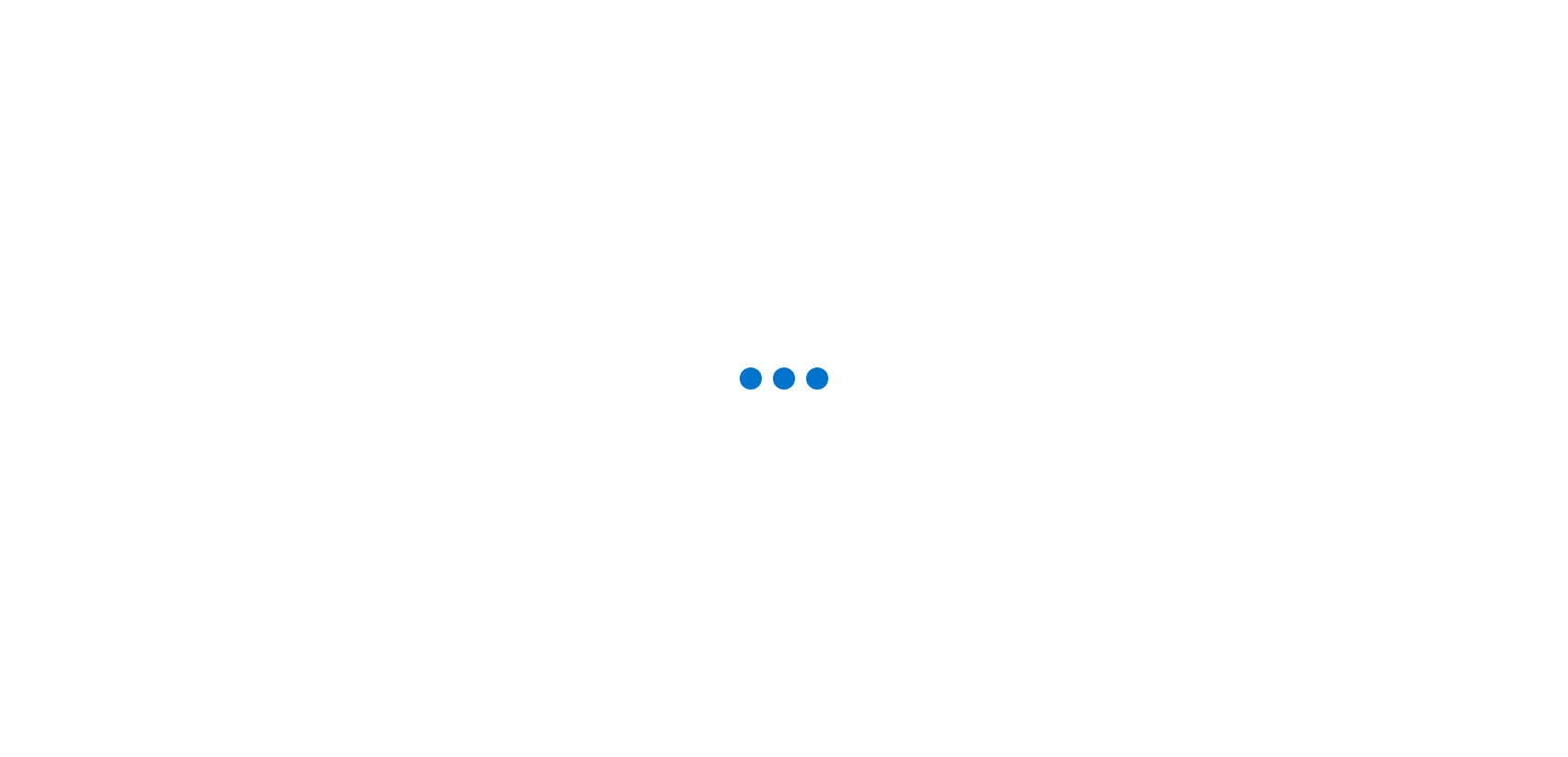 scroll, scrollTop: 0, scrollLeft: 0, axis: both 